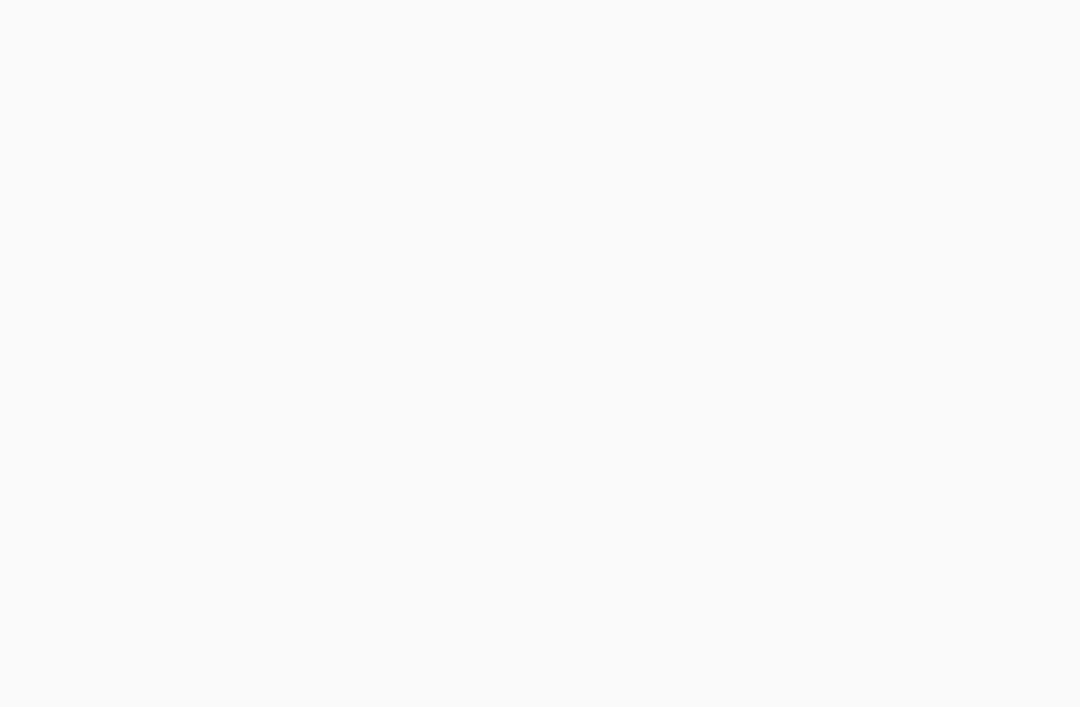 scroll, scrollTop: 0, scrollLeft: 0, axis: both 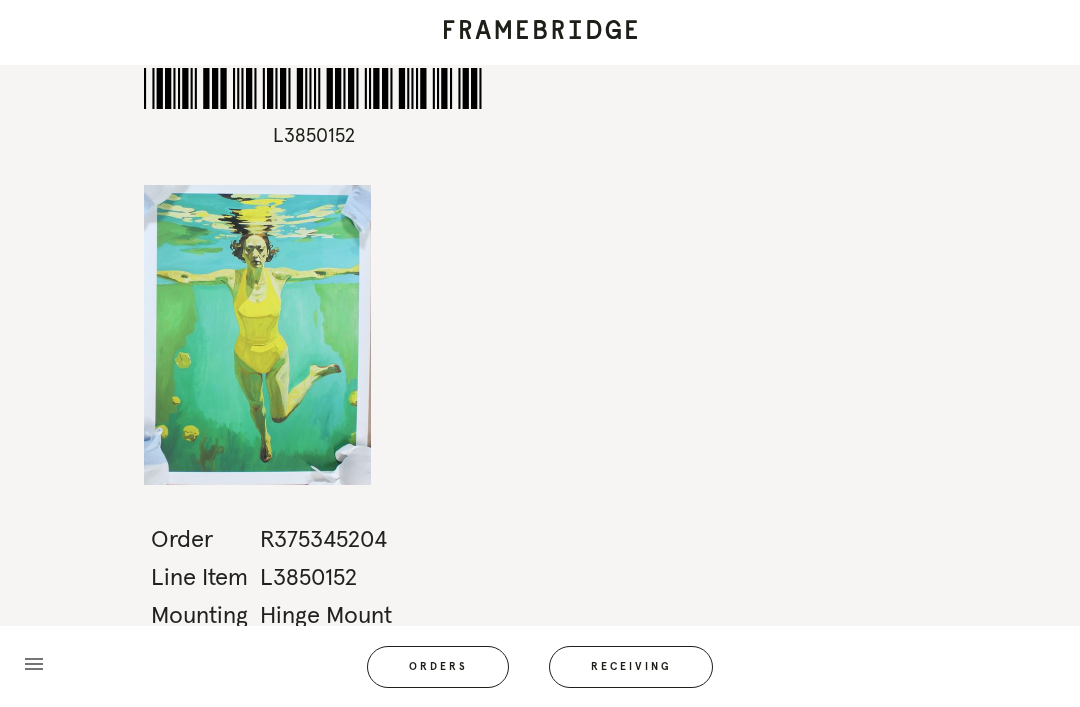 click on "Receiving" at bounding box center (631, 667) 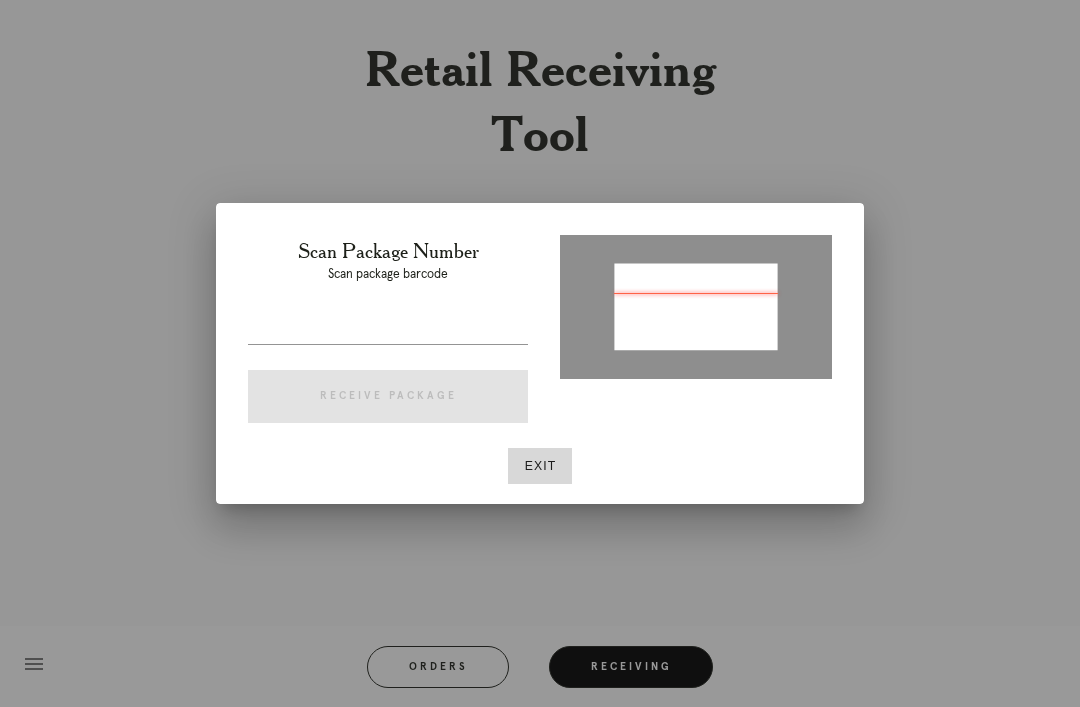 type on "P515584500393172" 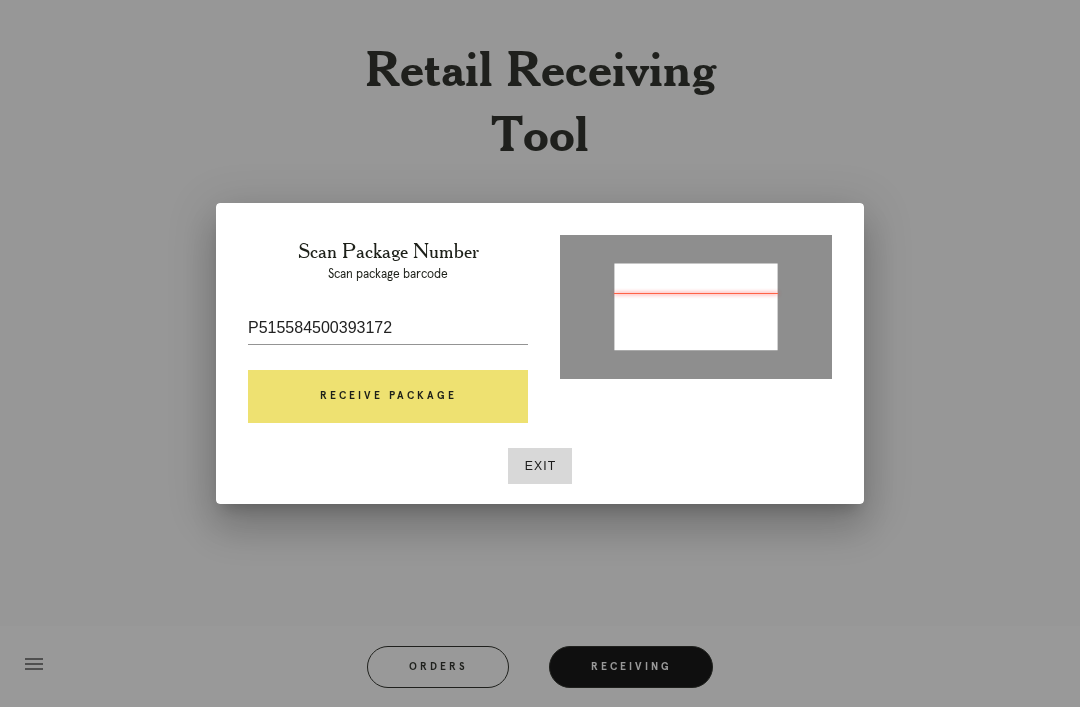 click on "Receive Package" at bounding box center [388, 397] 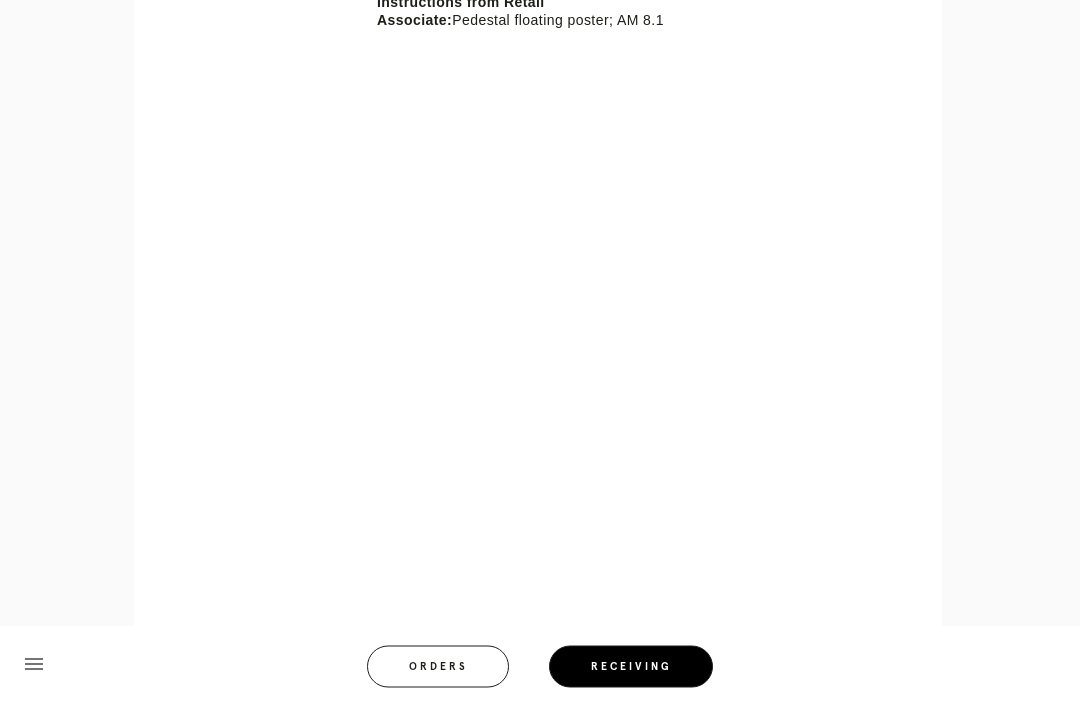 scroll, scrollTop: 878, scrollLeft: 0, axis: vertical 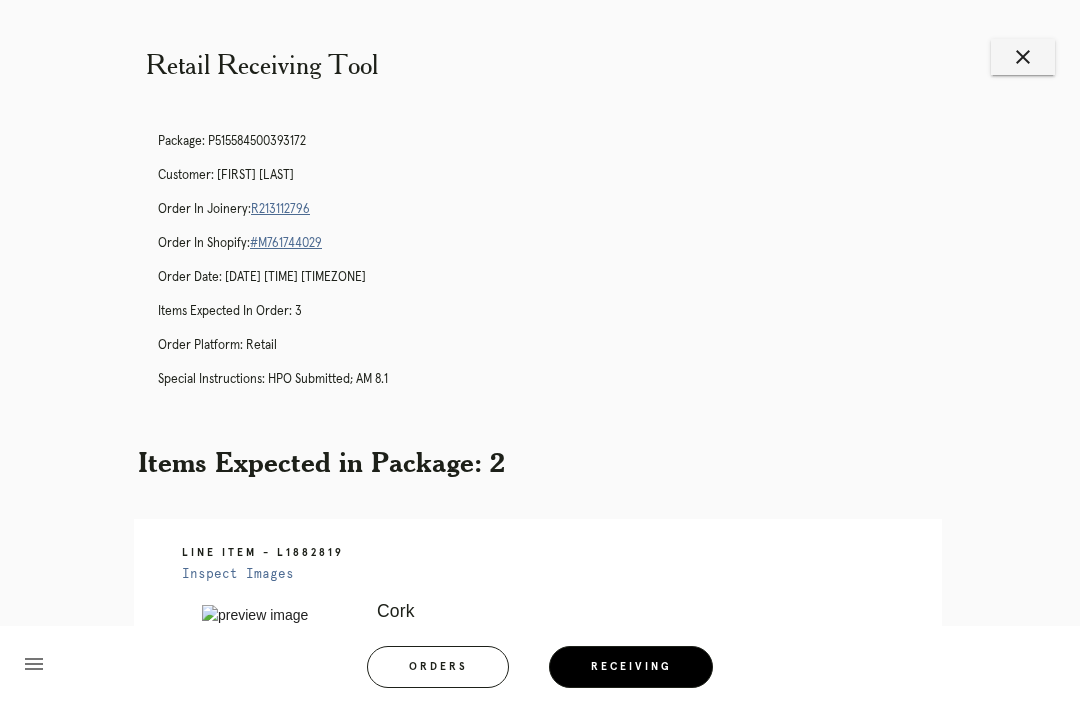 click on "close" at bounding box center (1023, 57) 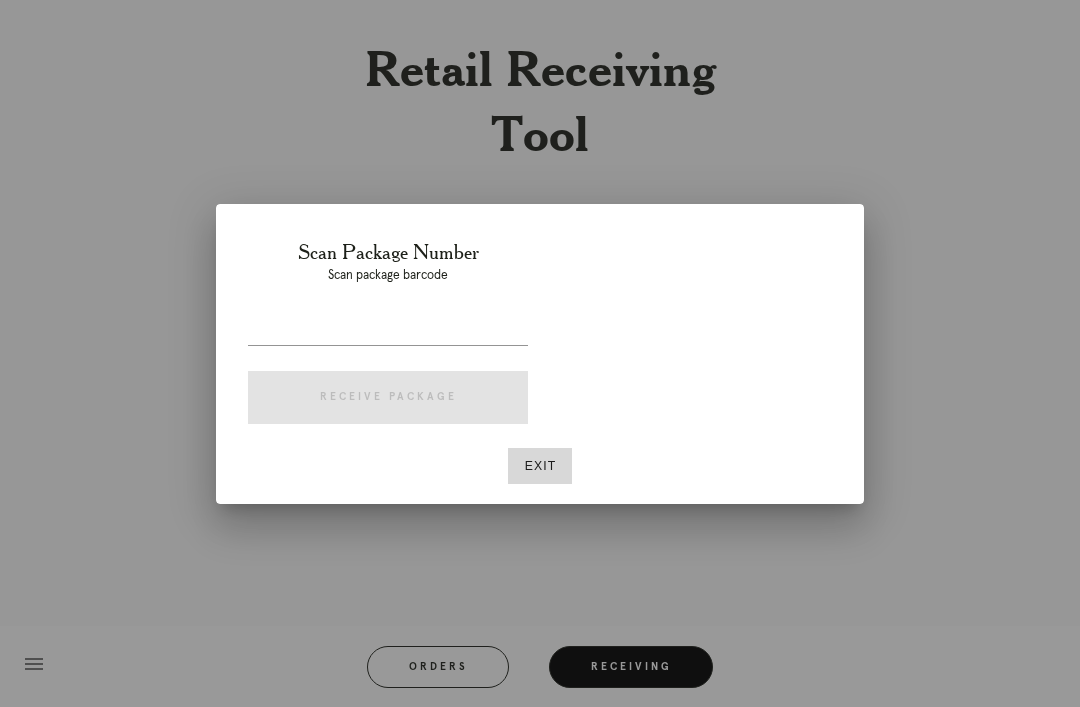 scroll, scrollTop: 0, scrollLeft: 0, axis: both 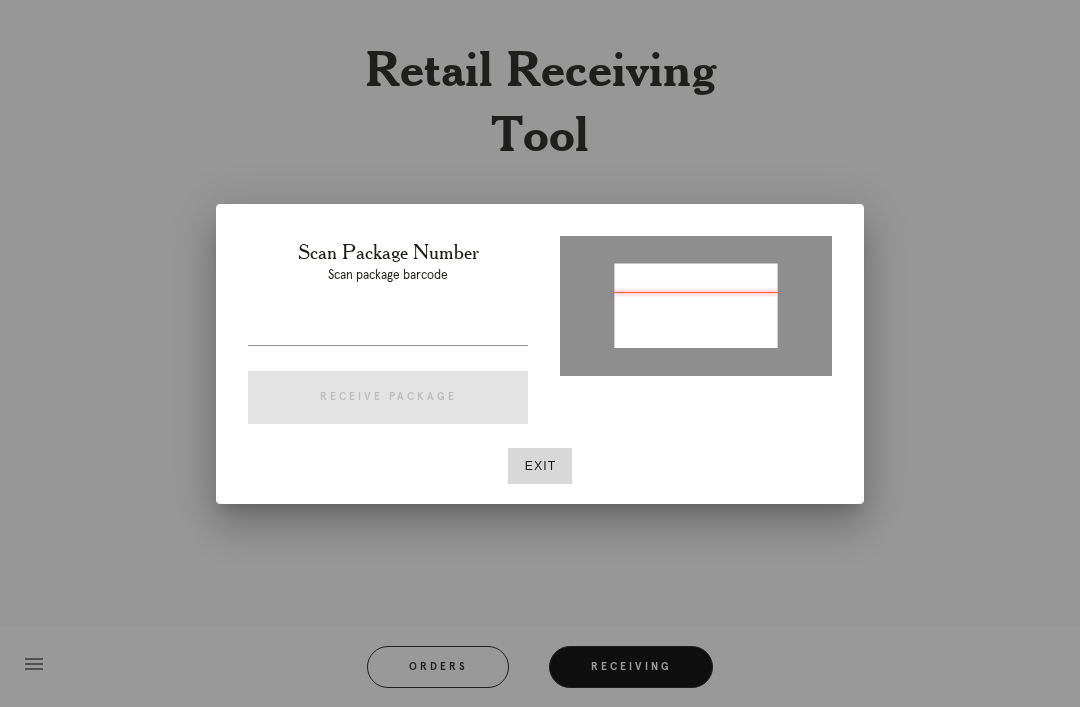 type on "P416518574841555" 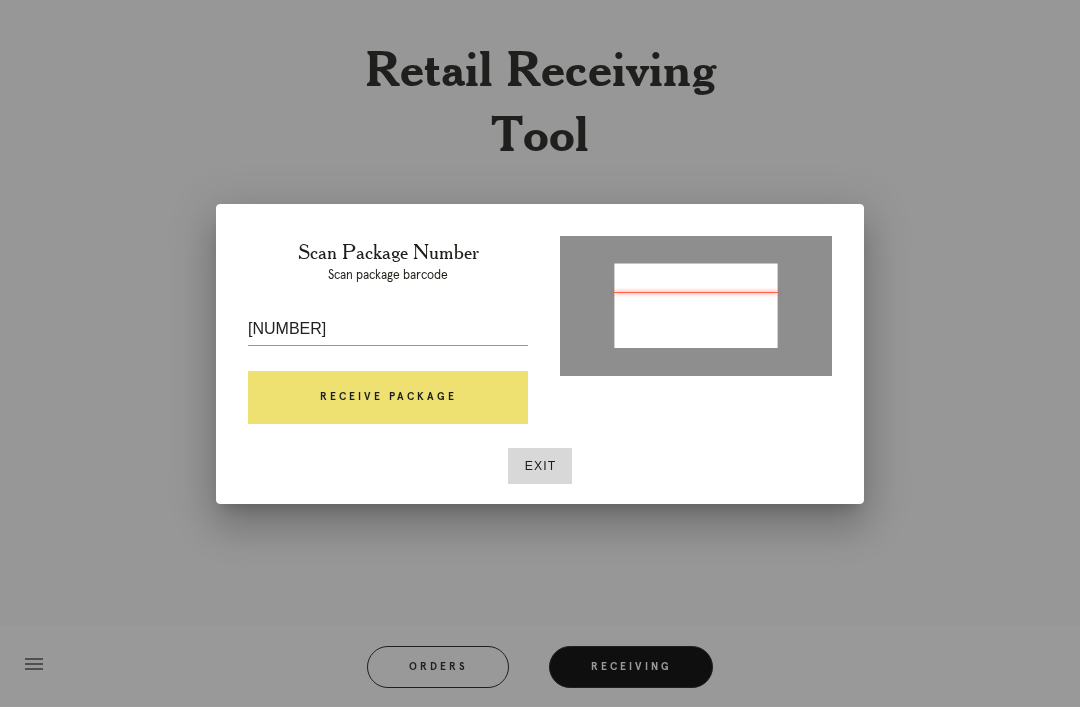 click on "Receive Package" at bounding box center [388, 398] 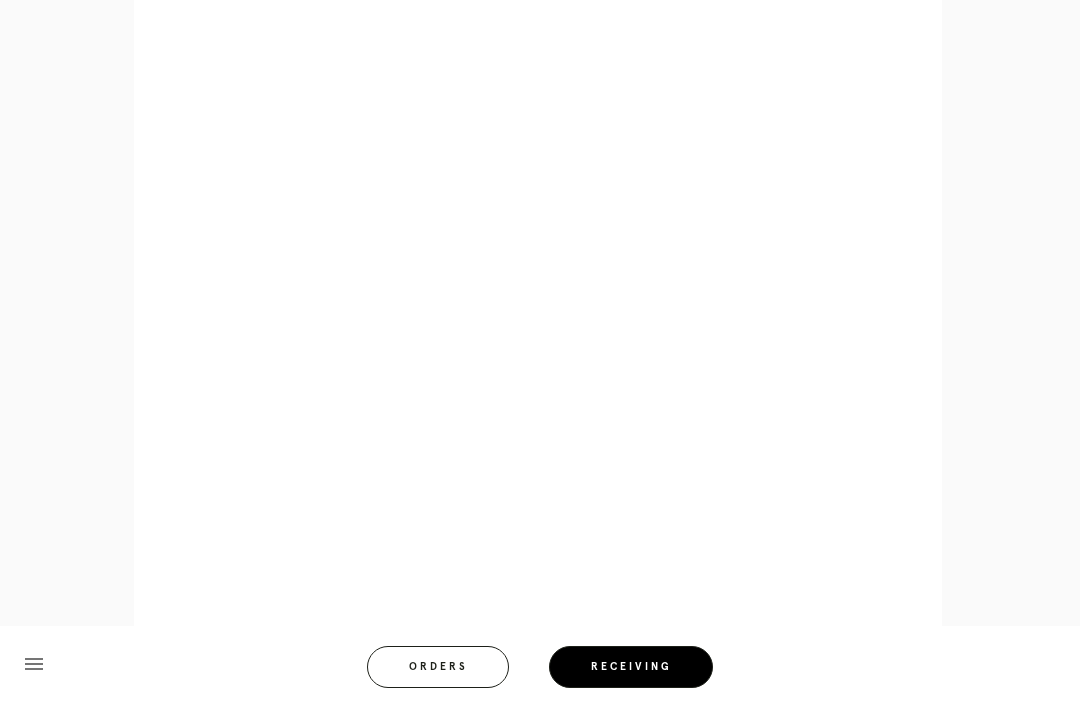 scroll, scrollTop: 1068, scrollLeft: 0, axis: vertical 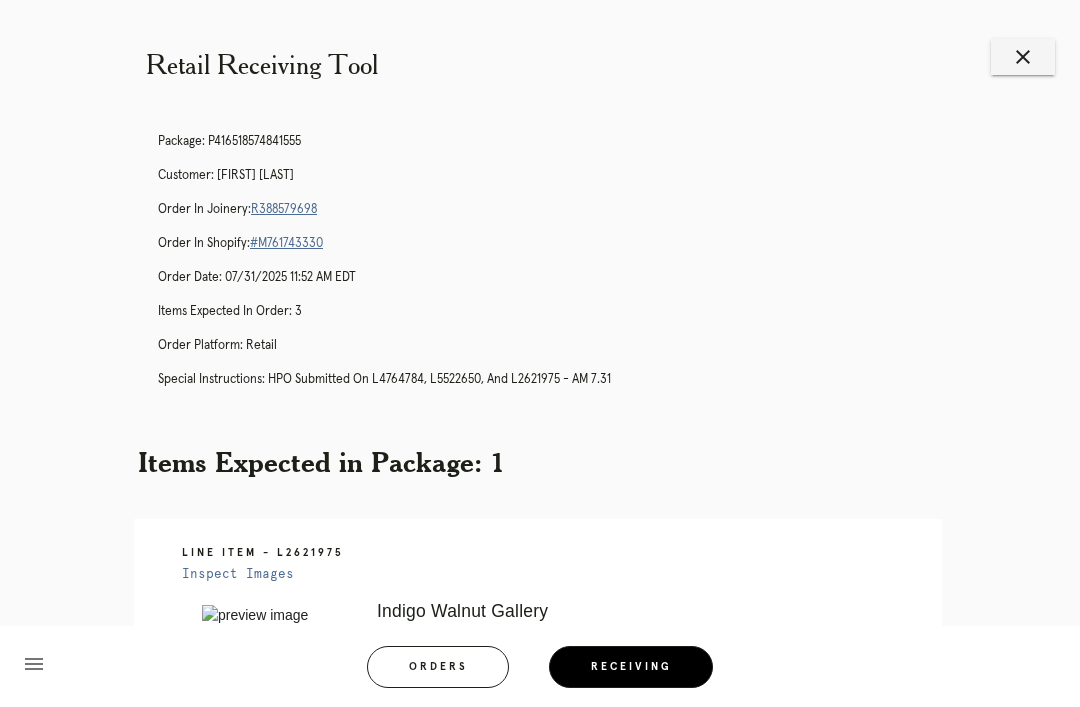 click on "close" at bounding box center (1023, 57) 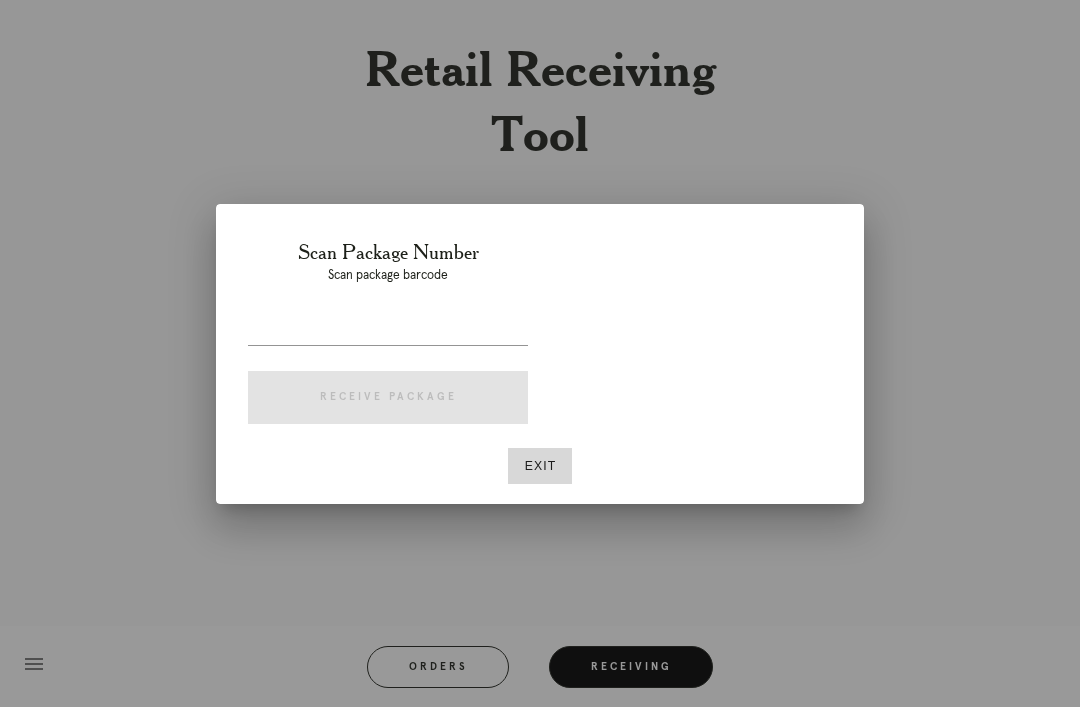 scroll, scrollTop: 0, scrollLeft: 0, axis: both 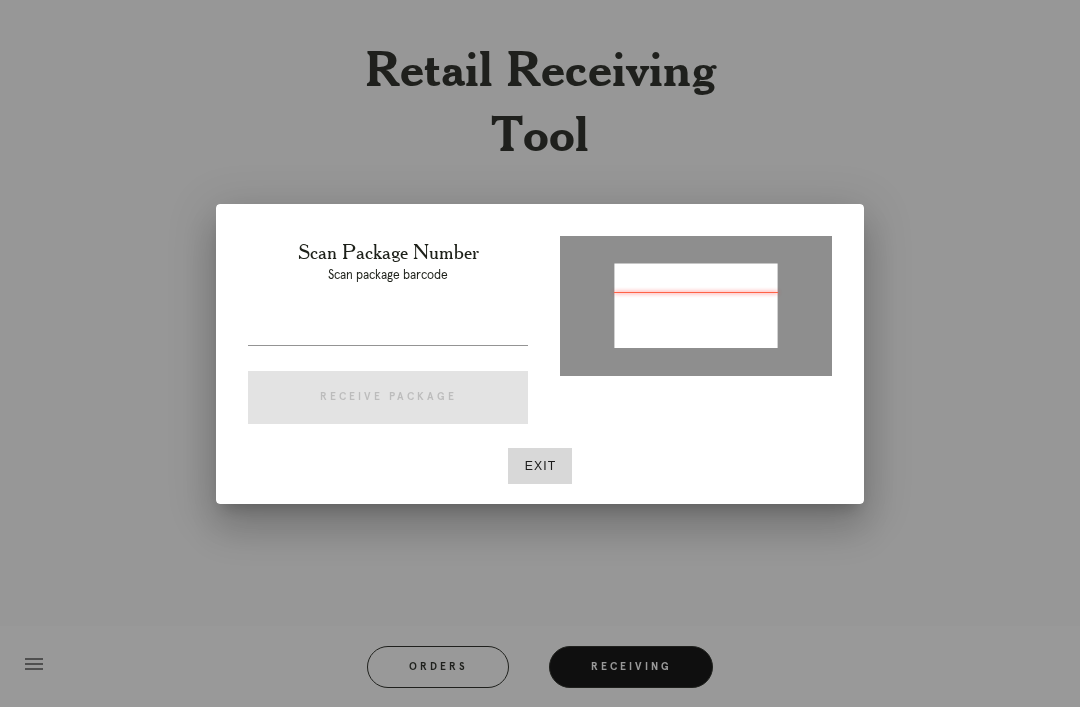 type on "P149833920685273" 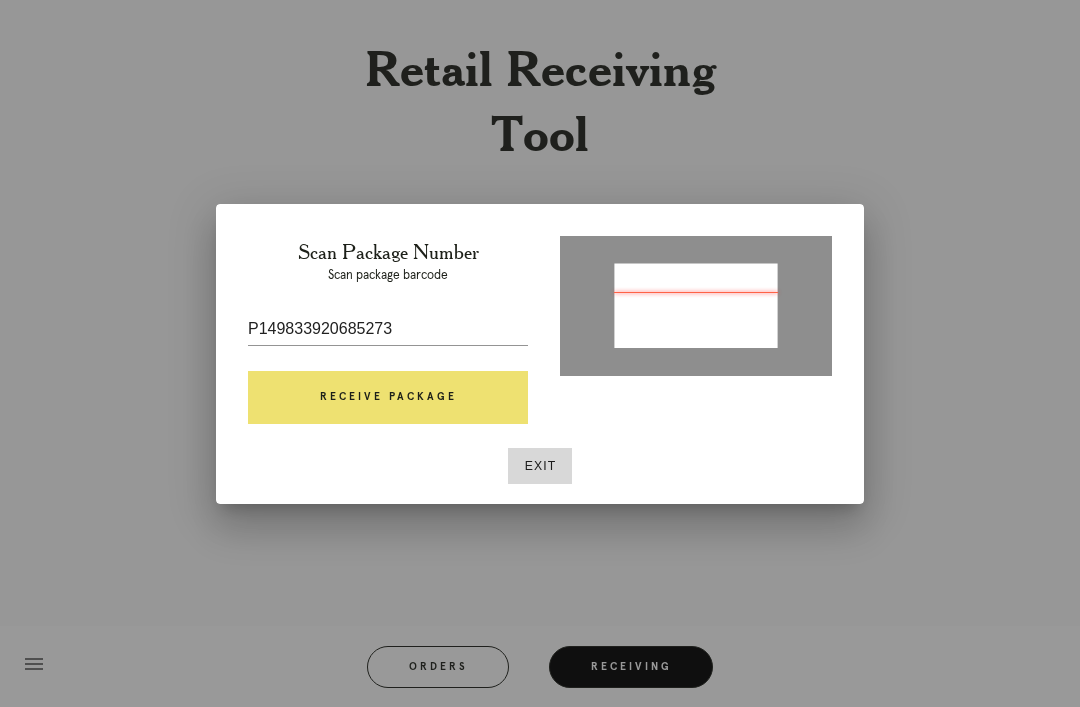 click on "Receive Package" at bounding box center [388, 398] 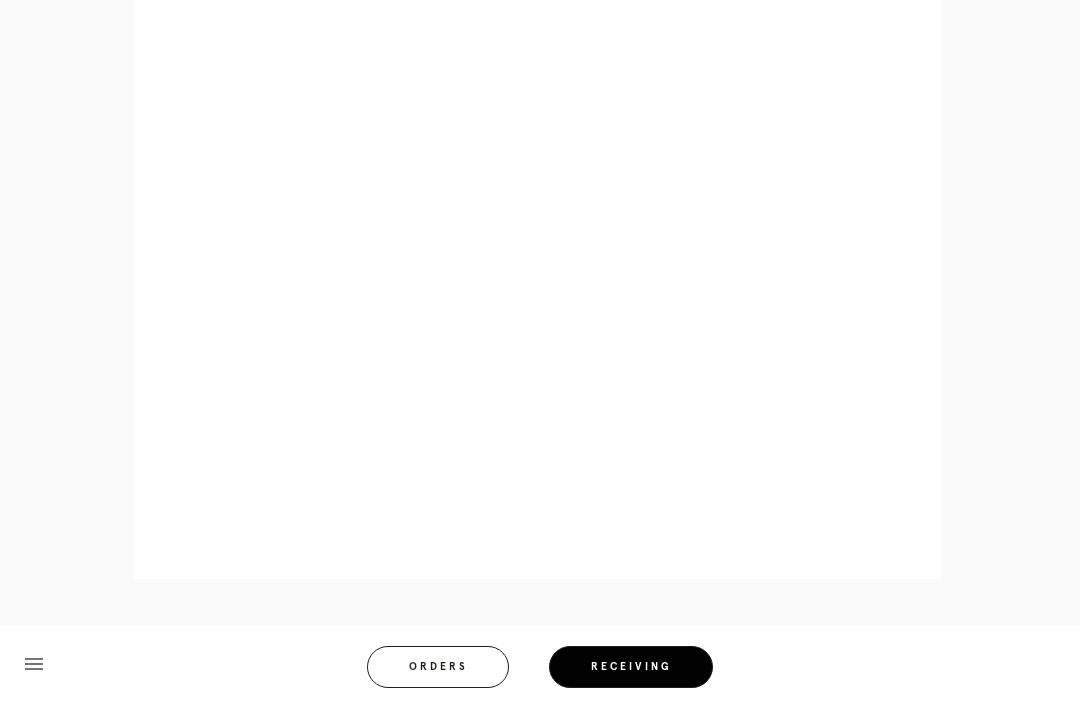 scroll, scrollTop: 892, scrollLeft: 0, axis: vertical 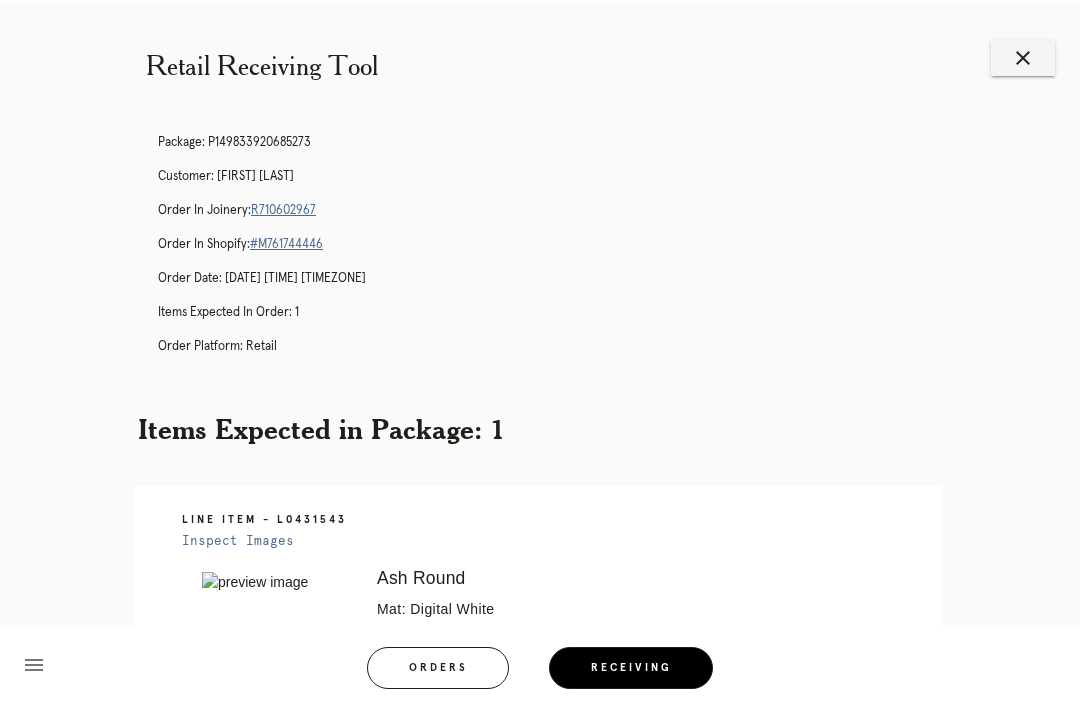 click on "close" at bounding box center (1023, 57) 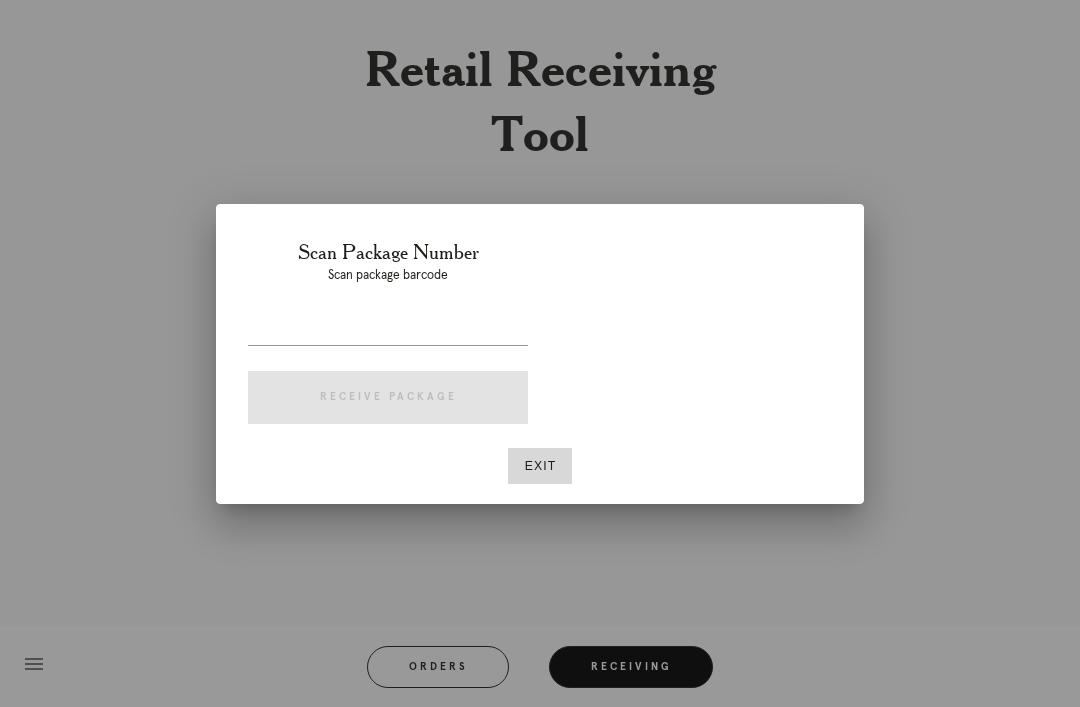 scroll, scrollTop: 0, scrollLeft: 0, axis: both 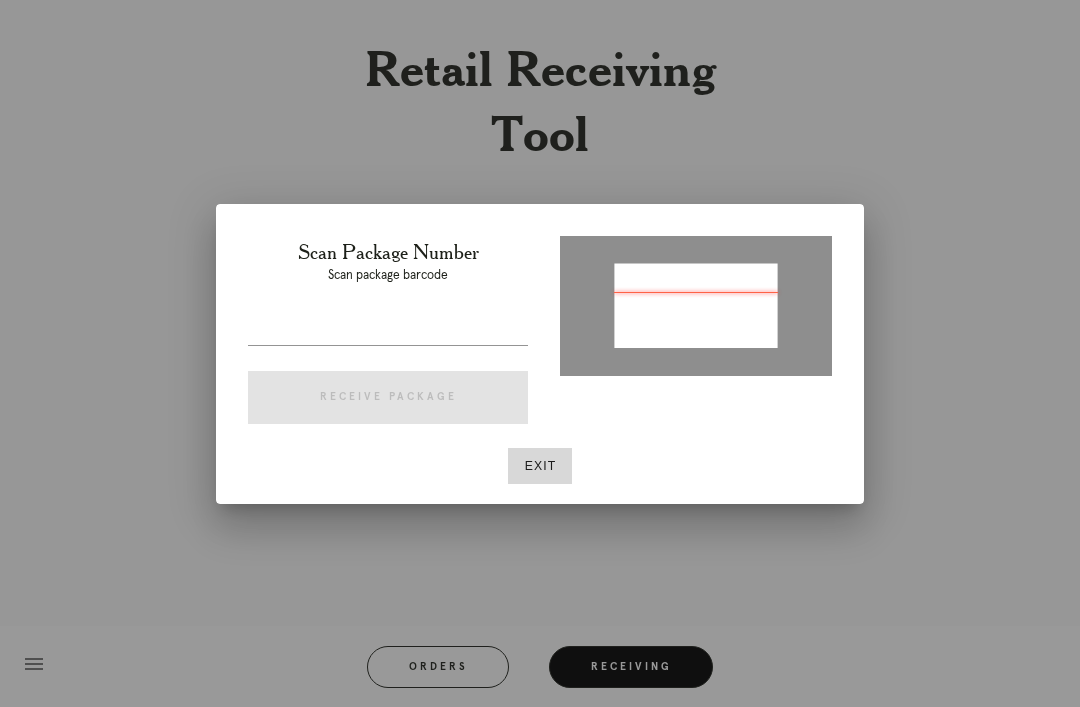 type on "P913439769080635" 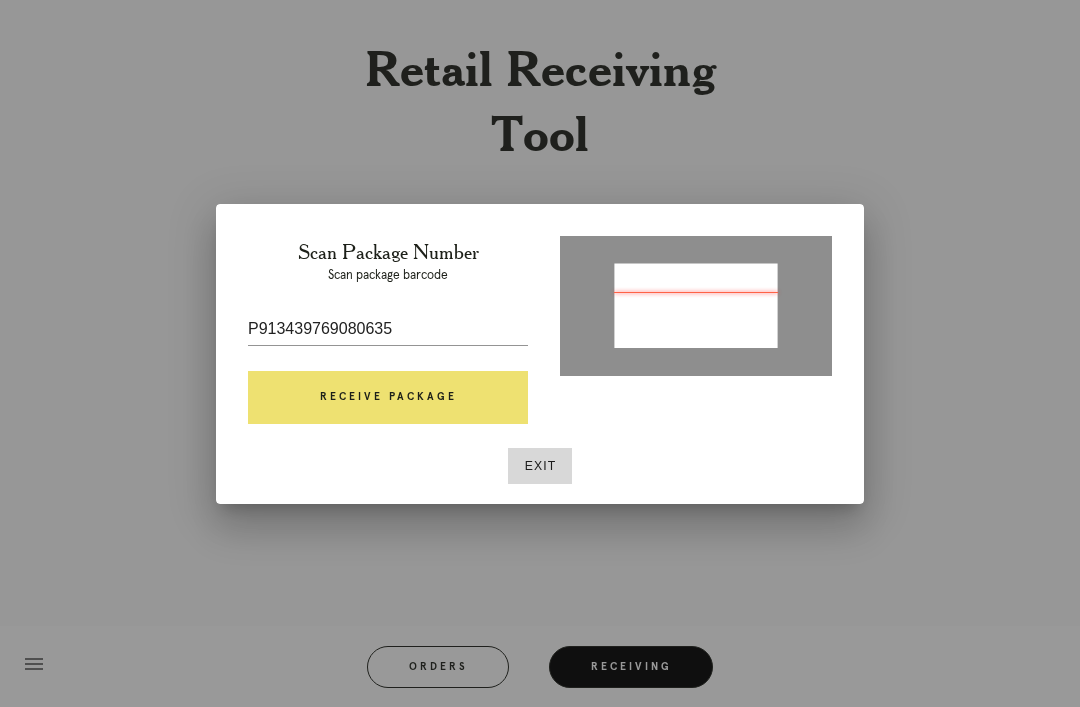 click on "Receive Package" at bounding box center (388, 398) 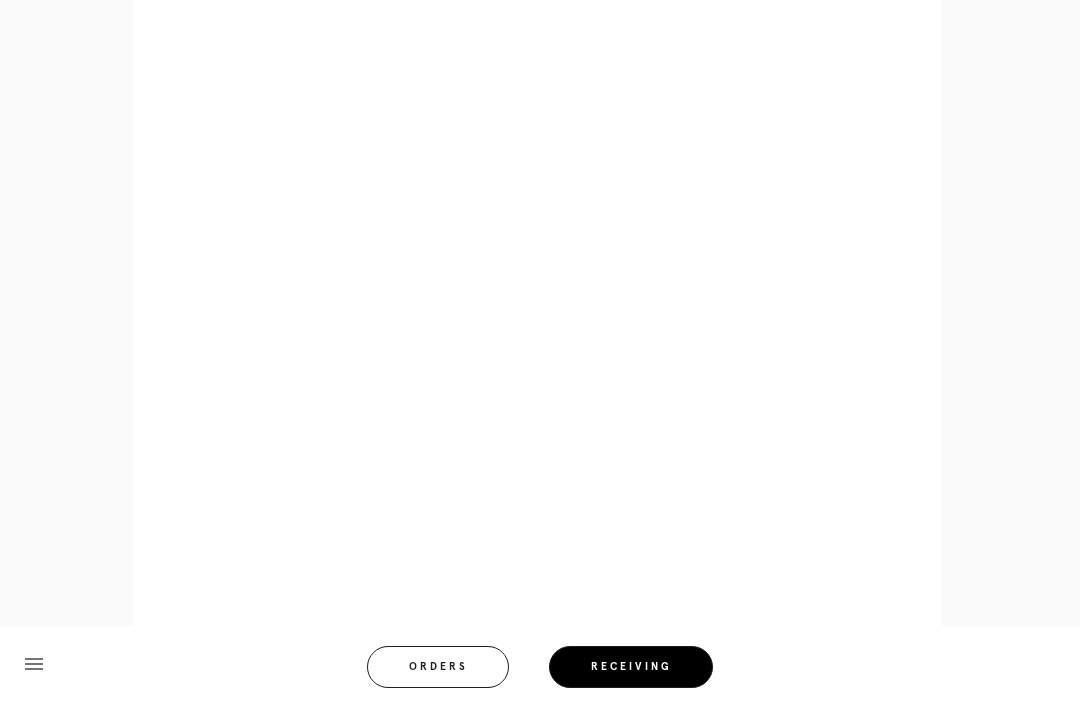 scroll, scrollTop: 998, scrollLeft: 0, axis: vertical 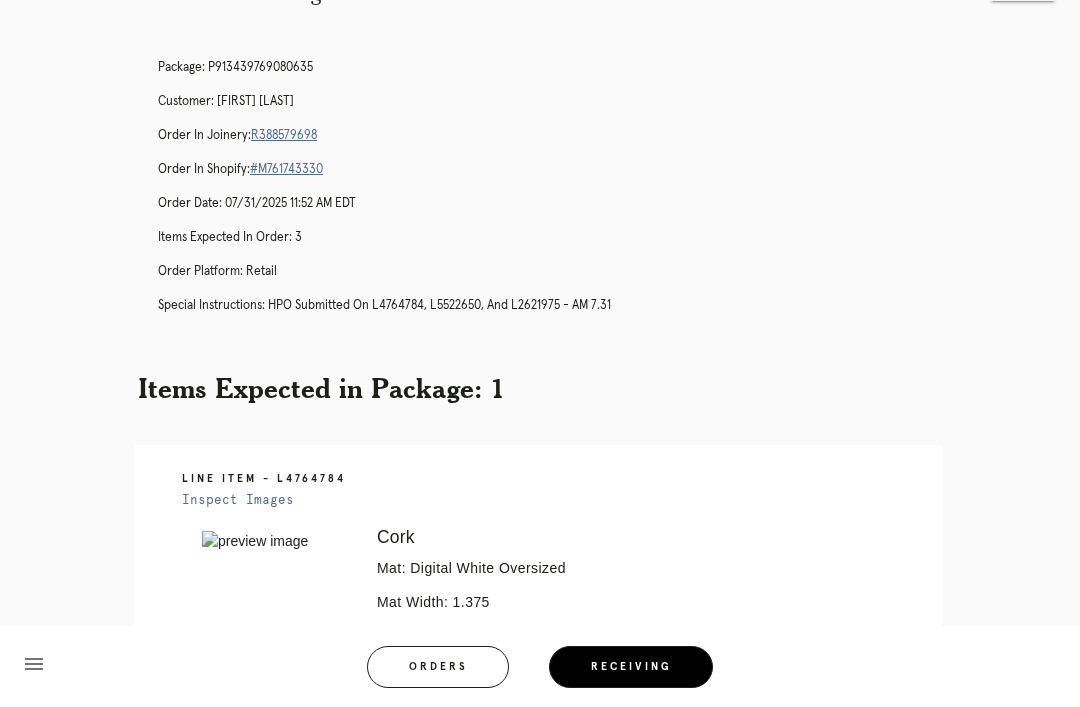 click on "Package: P913439769080635   Customer: Gareth Jackson
Order in Joinery:
R388579698
Order in Shopify:
#M761743330
Order Date:
07/31/2025 11:52 AM EDT
Items Expected in Order: 3   Order Platform: retail
Special Instructions: HPO Submitted on L4764784, L5522650, and L2621975 - AM 7.31" at bounding box center (560, 195) 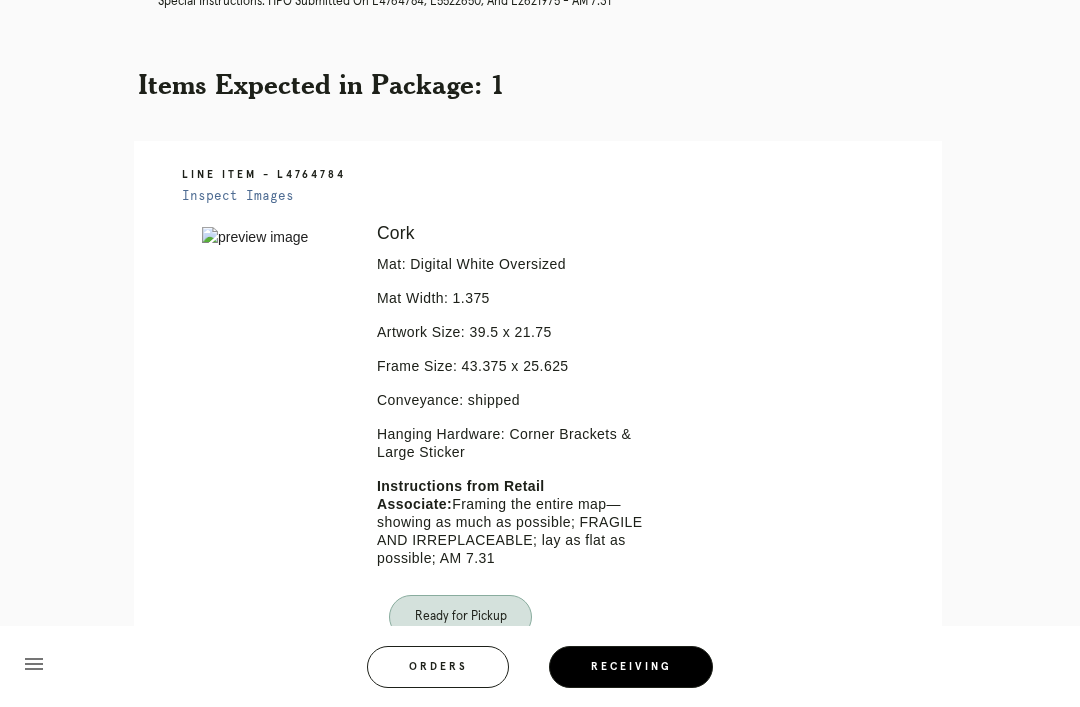 scroll, scrollTop: 0, scrollLeft: 0, axis: both 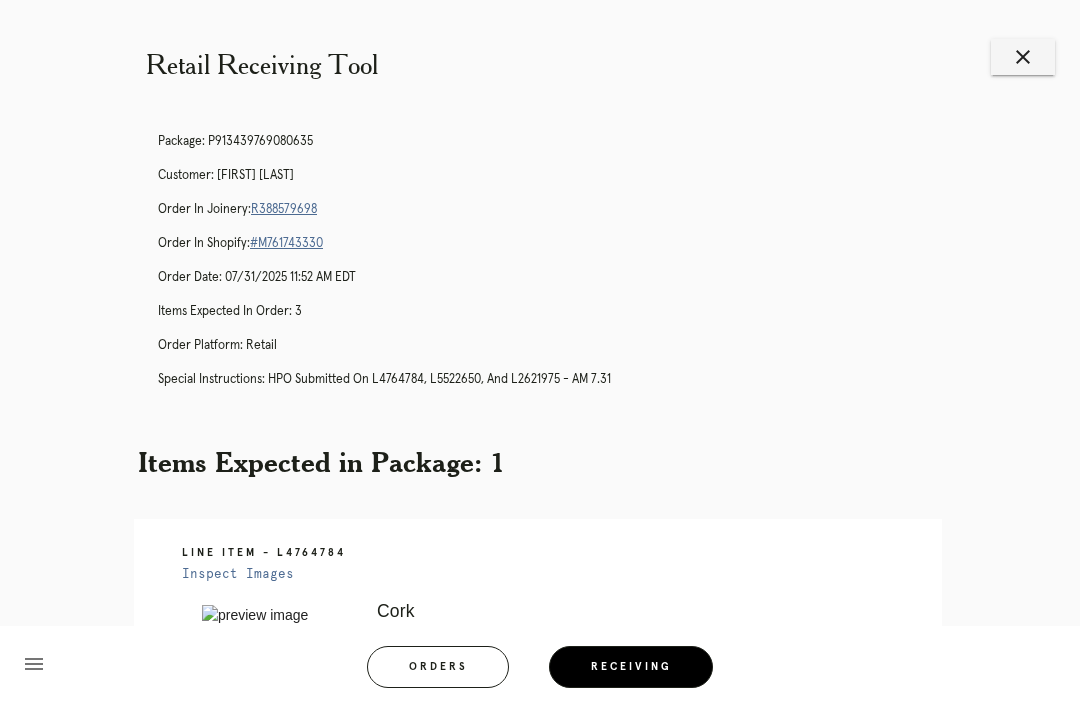 click on "close" at bounding box center (1023, 57) 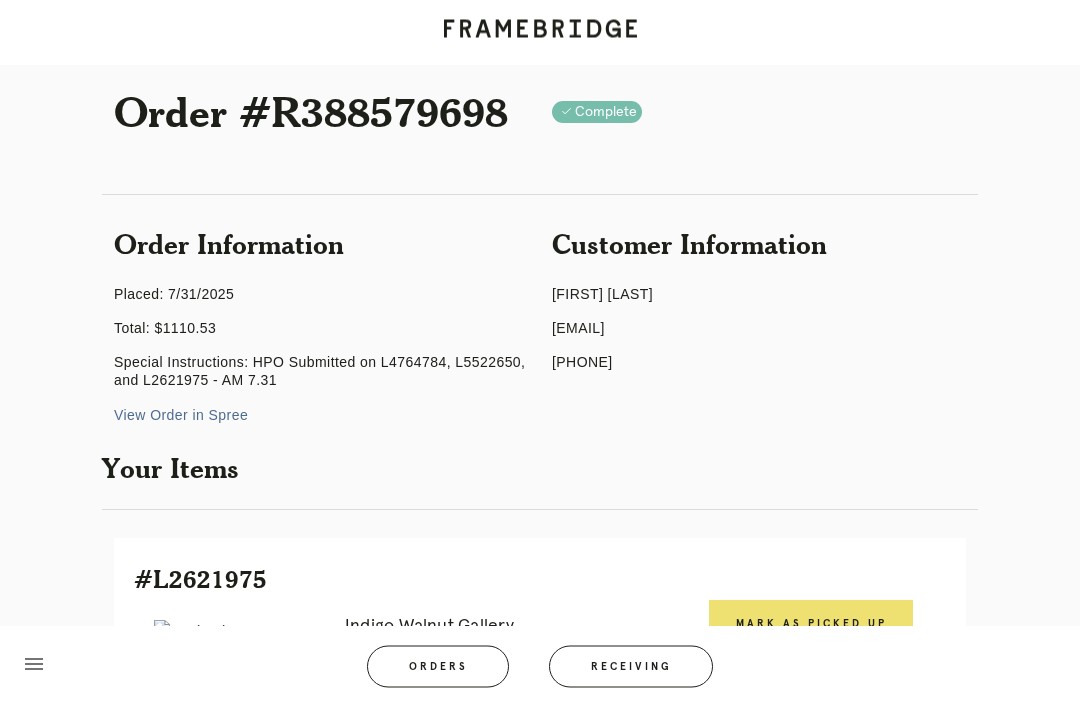 scroll, scrollTop: 0, scrollLeft: 0, axis: both 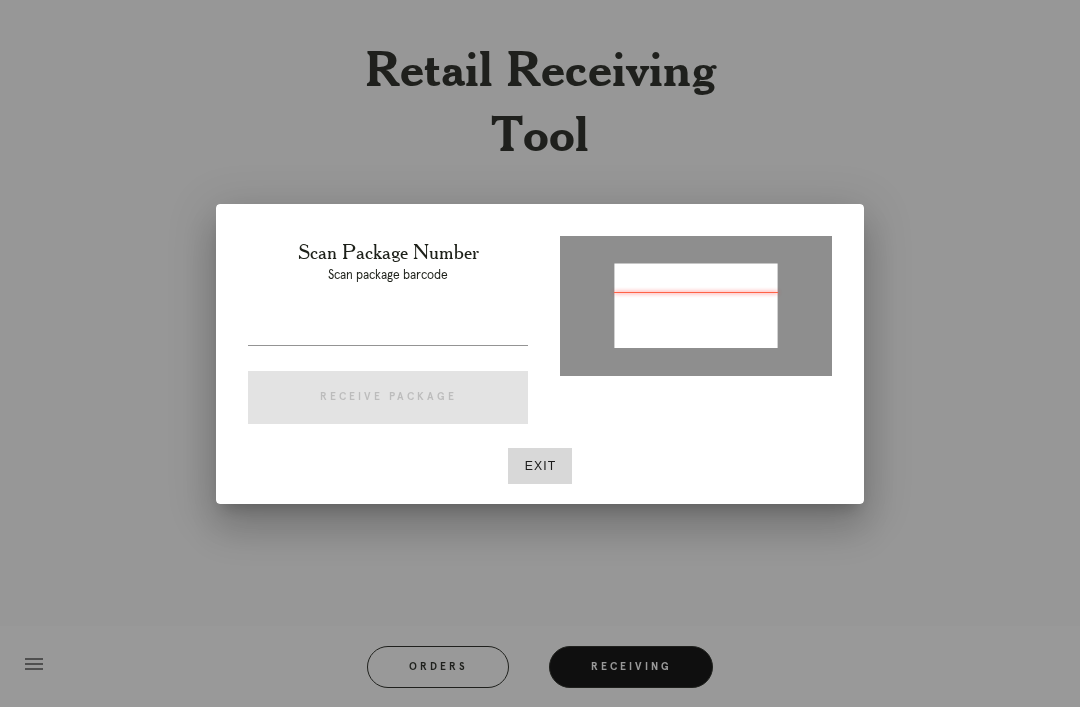 type on "[PACKAGE_ID]" 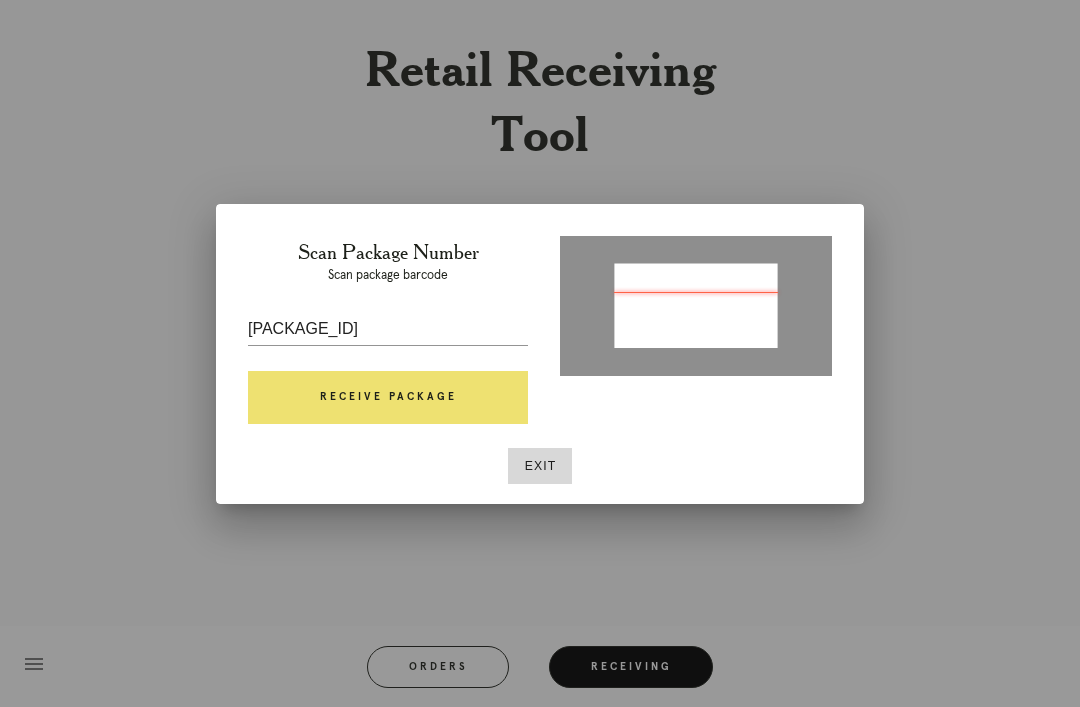 click on "Receive Package" at bounding box center [388, 398] 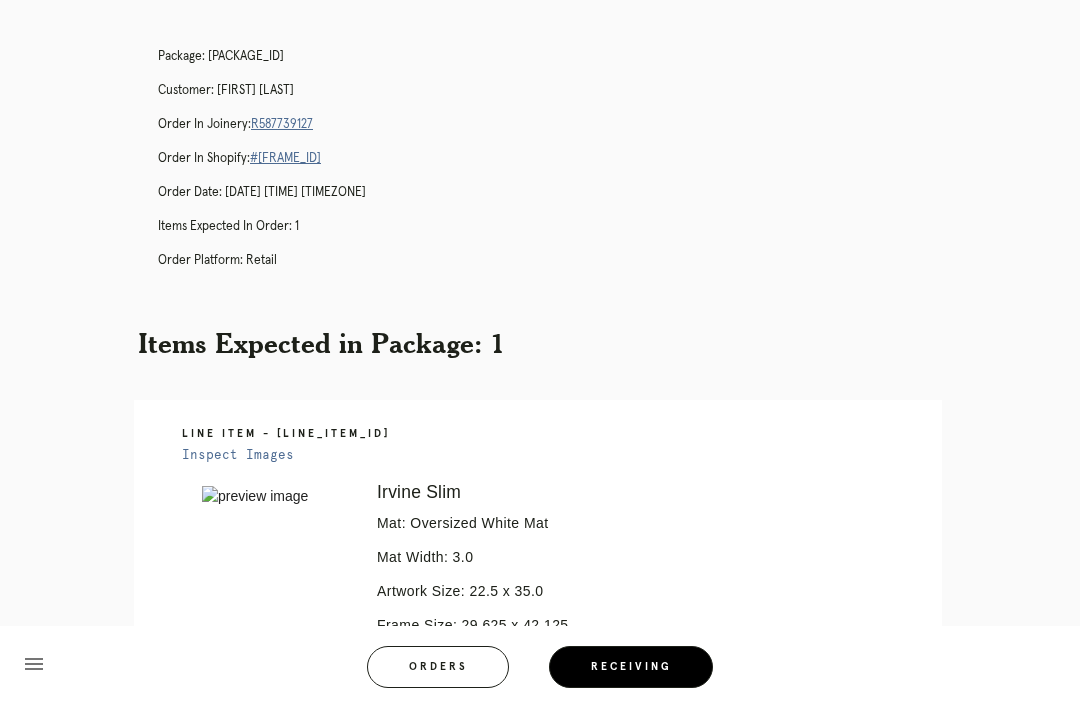 scroll, scrollTop: 0, scrollLeft: 0, axis: both 